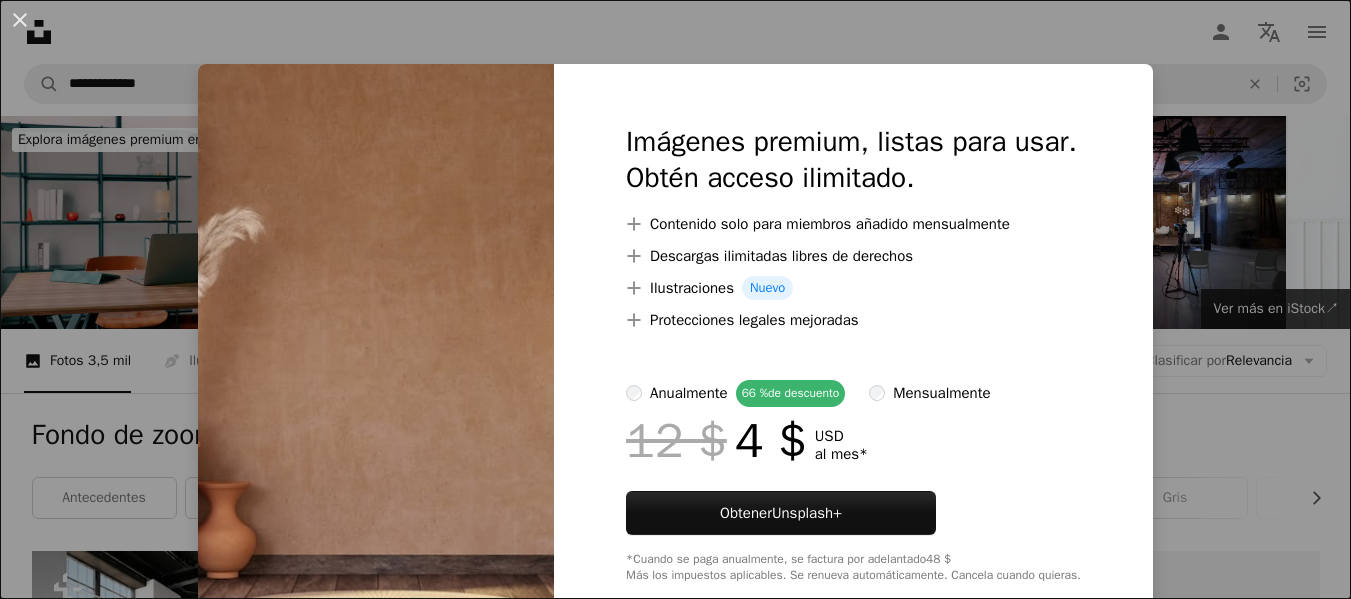 scroll, scrollTop: 1600, scrollLeft: 0, axis: vertical 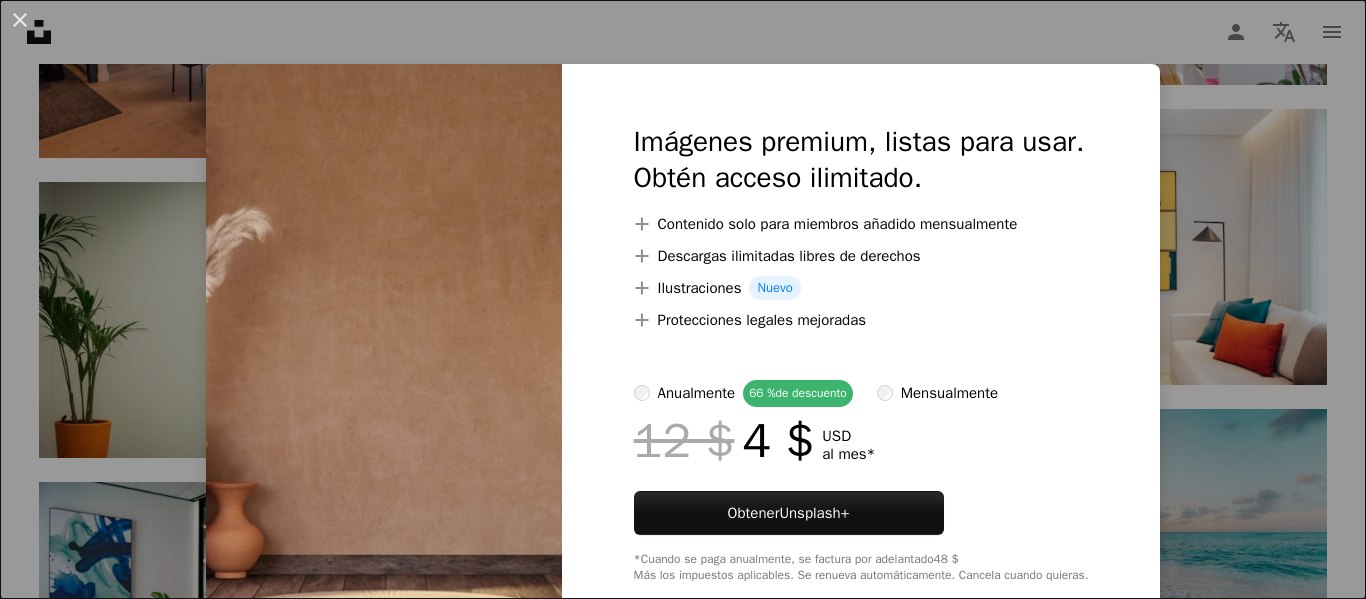 click on "An X shape Imágenes premium, listas para usar. Obtén acceso ilimitado. A plus sign Contenido solo para miembros añadido mensualmente A plus sign Descargas ilimitadas libres de derechos A plus sign Ilustraciones  Nuevo A plus sign Protecciones legales mejoradas anualmente 66 %  de descuento mensualmente 12 $   4 $ USD al mes * Obtener  Unsplash+ *Cuando se paga anualmente, se factura por adelantado  48 $ Más los impuestos aplicables. Se renueva automáticamente. Cancela cuando quieras." at bounding box center [683, 299] 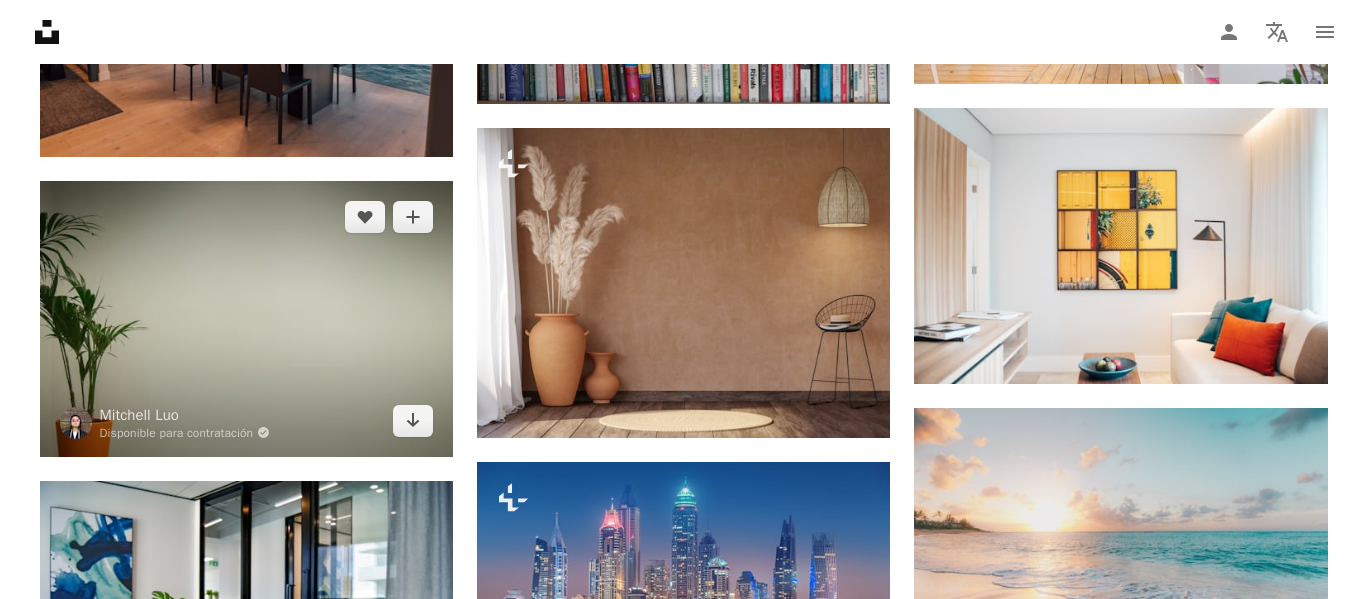 scroll, scrollTop: 1600, scrollLeft: 0, axis: vertical 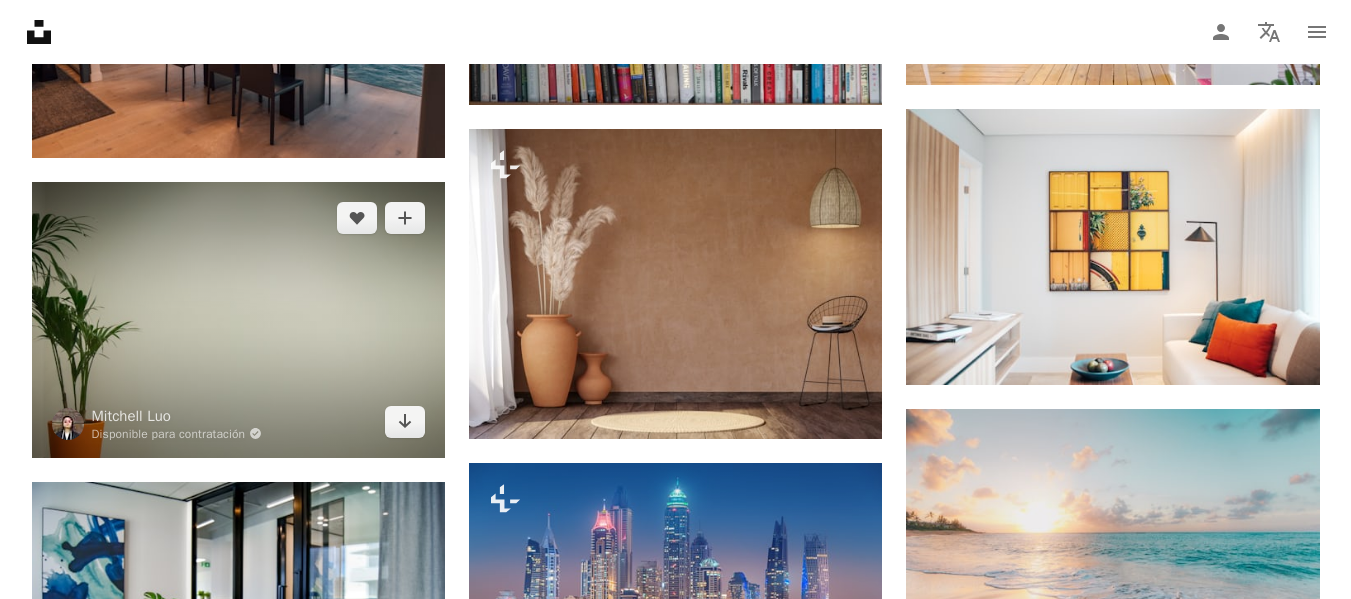 click at bounding box center [238, 319] 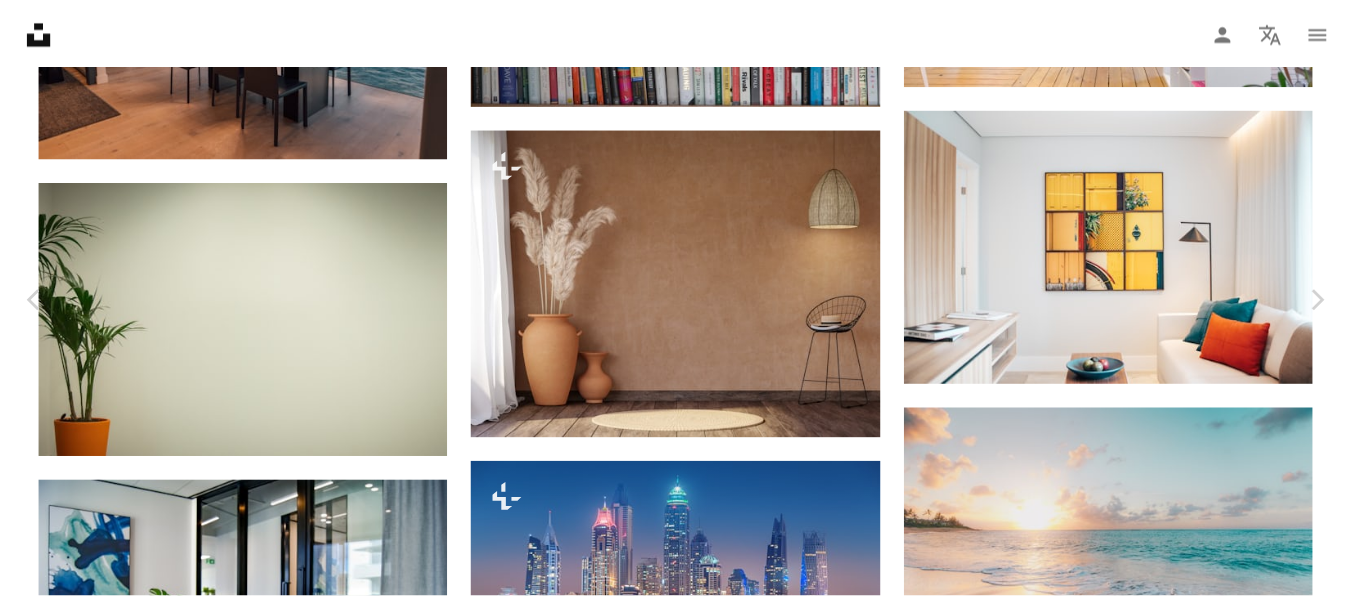 scroll, scrollTop: 0, scrollLeft: 0, axis: both 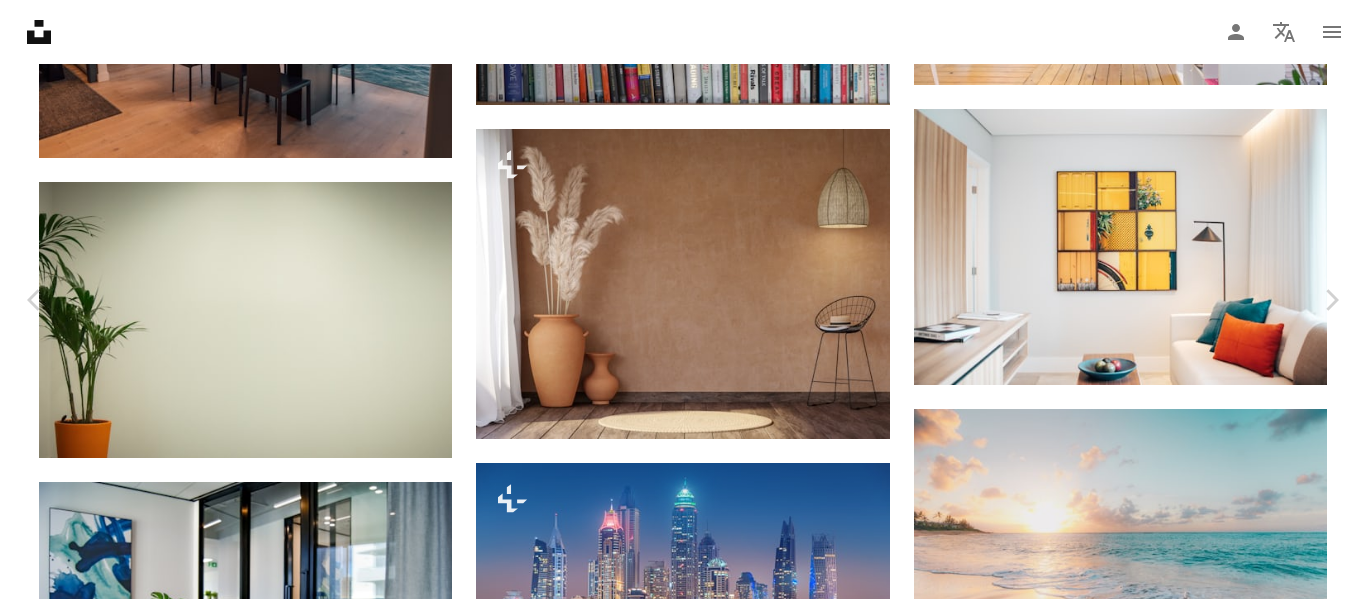 click on "Descargar gratis" at bounding box center [1160, 4702] 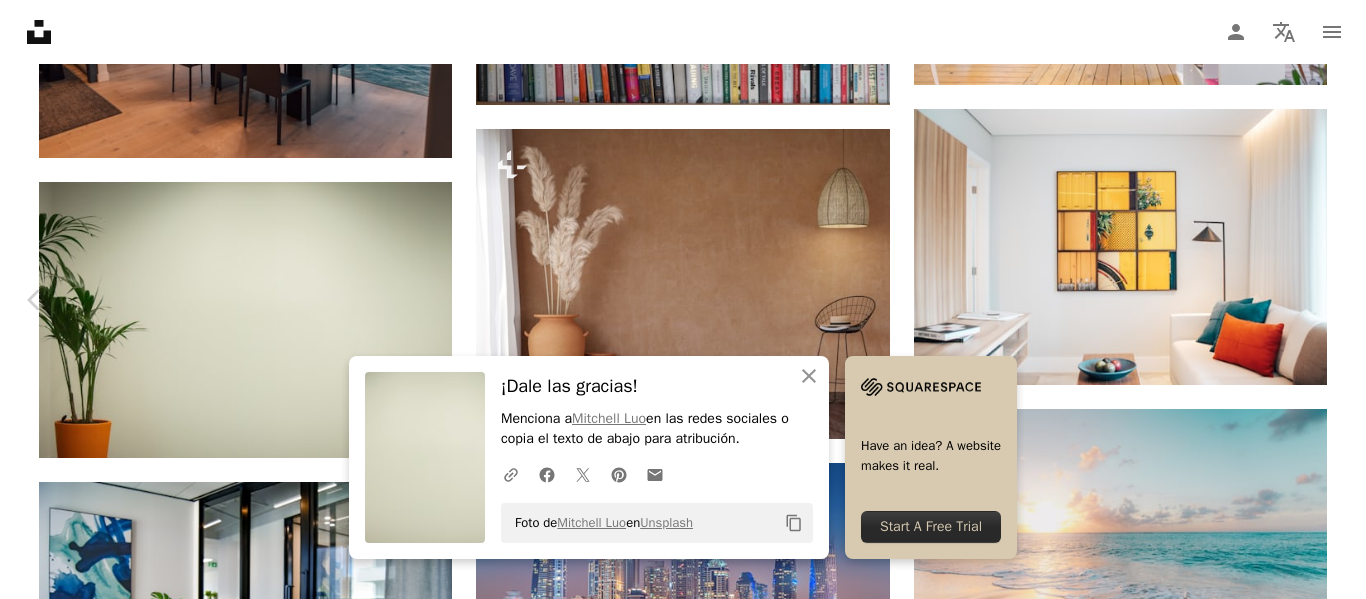 click on "Chevron right" at bounding box center [1331, 300] 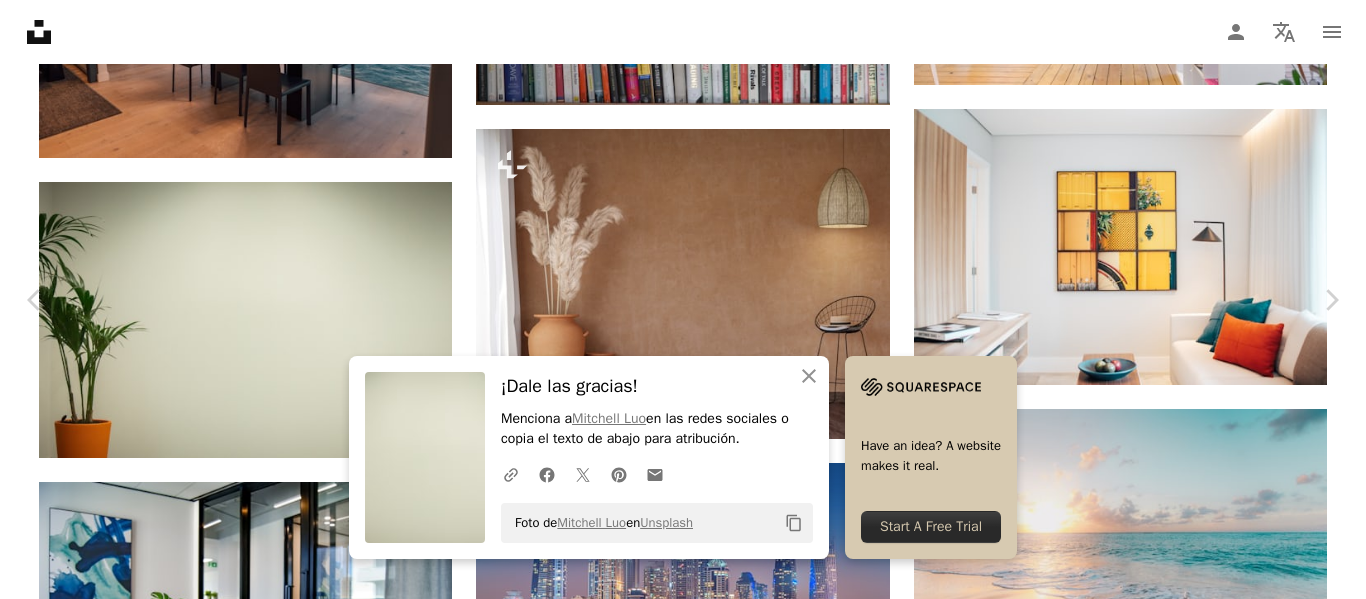 click on "An X shape" at bounding box center [20, 20] 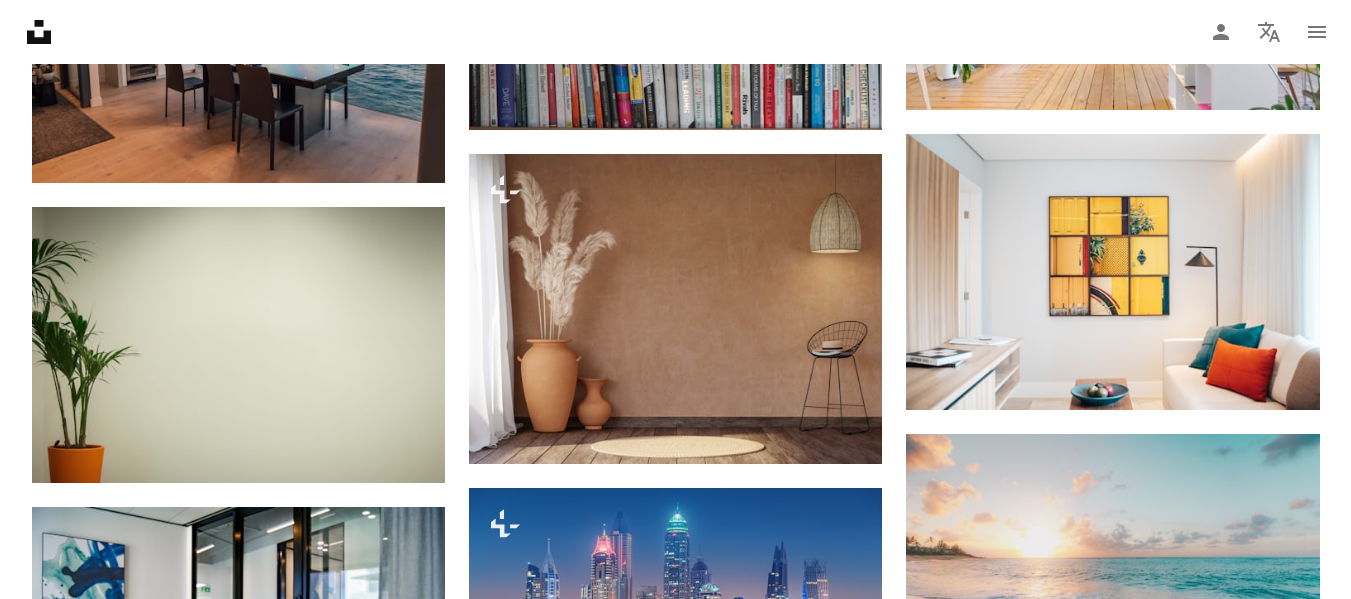 scroll, scrollTop: 1455, scrollLeft: 0, axis: vertical 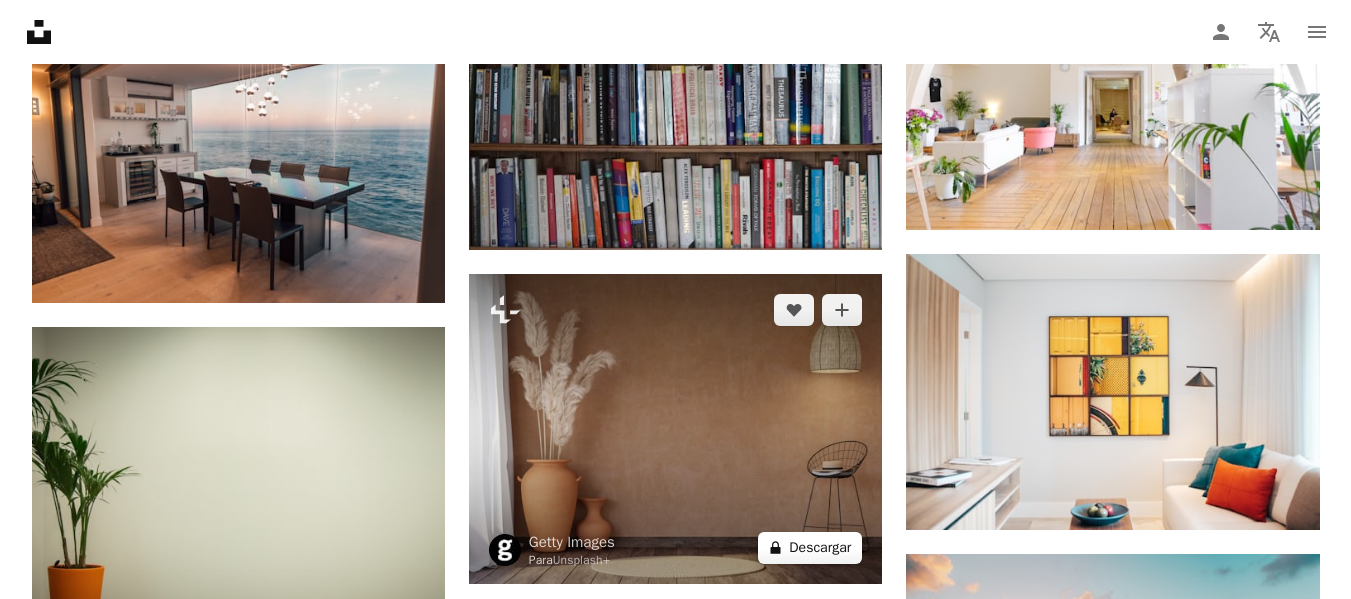 click on "A lock   Descargar" at bounding box center (810, 548) 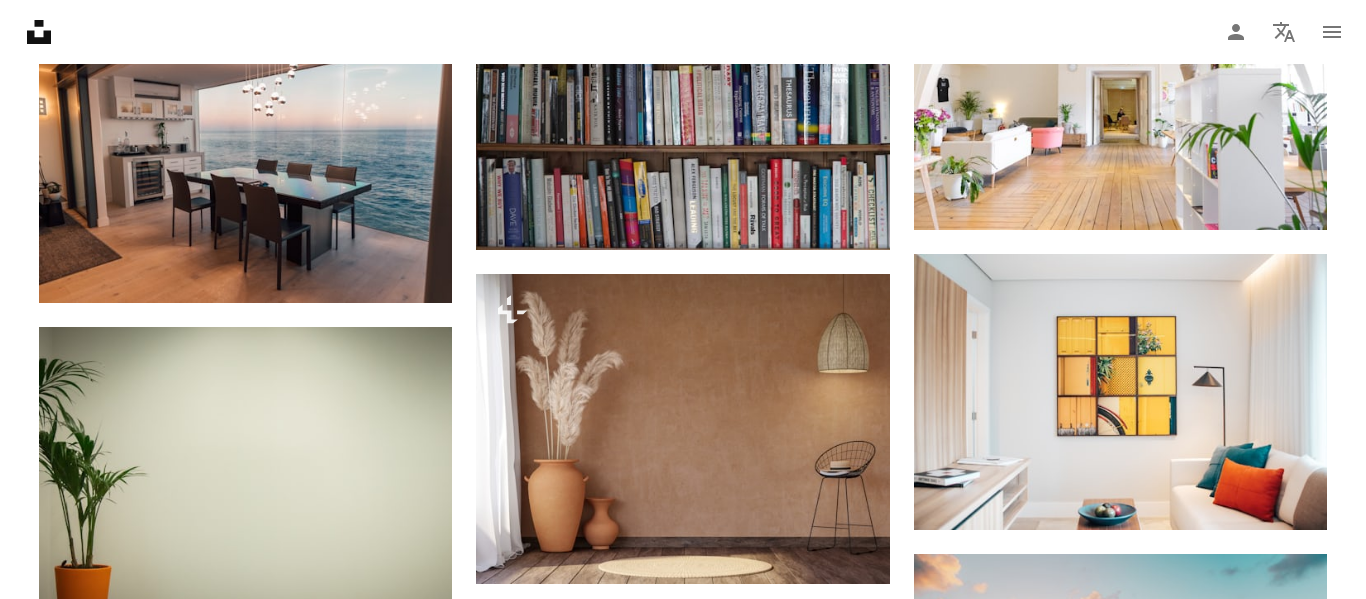 drag, startPoint x: 26, startPoint y: 13, endPoint x: 0, endPoint y: 570, distance: 557.6065 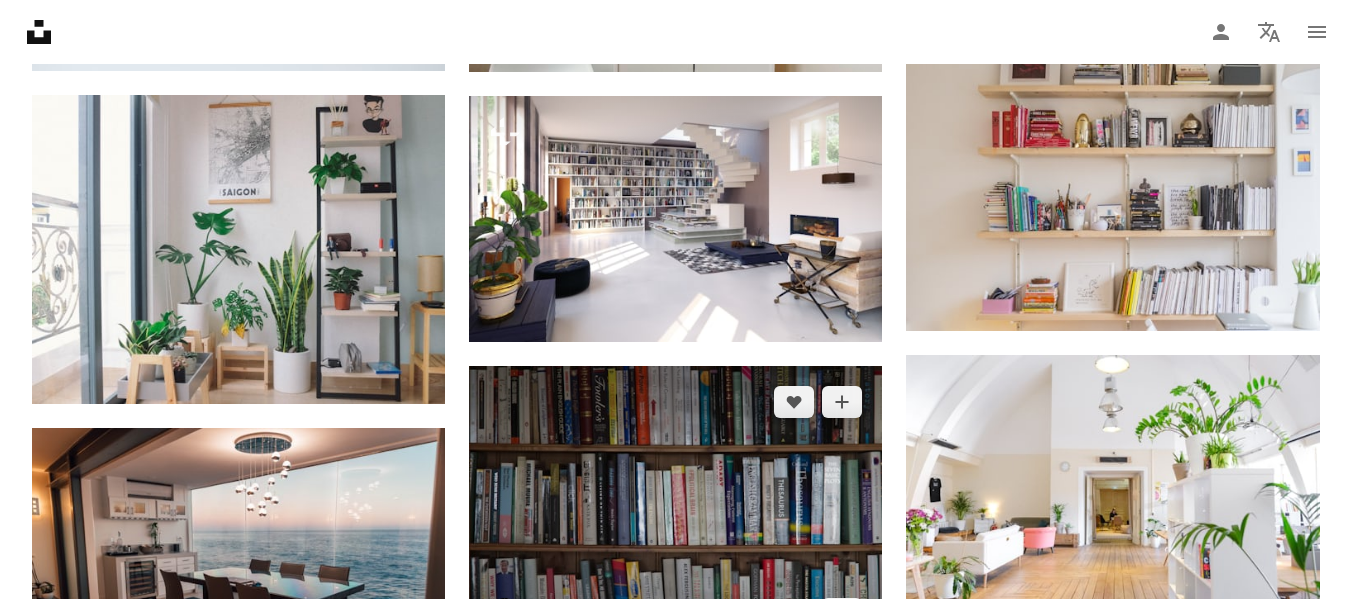 scroll, scrollTop: 1155, scrollLeft: 0, axis: vertical 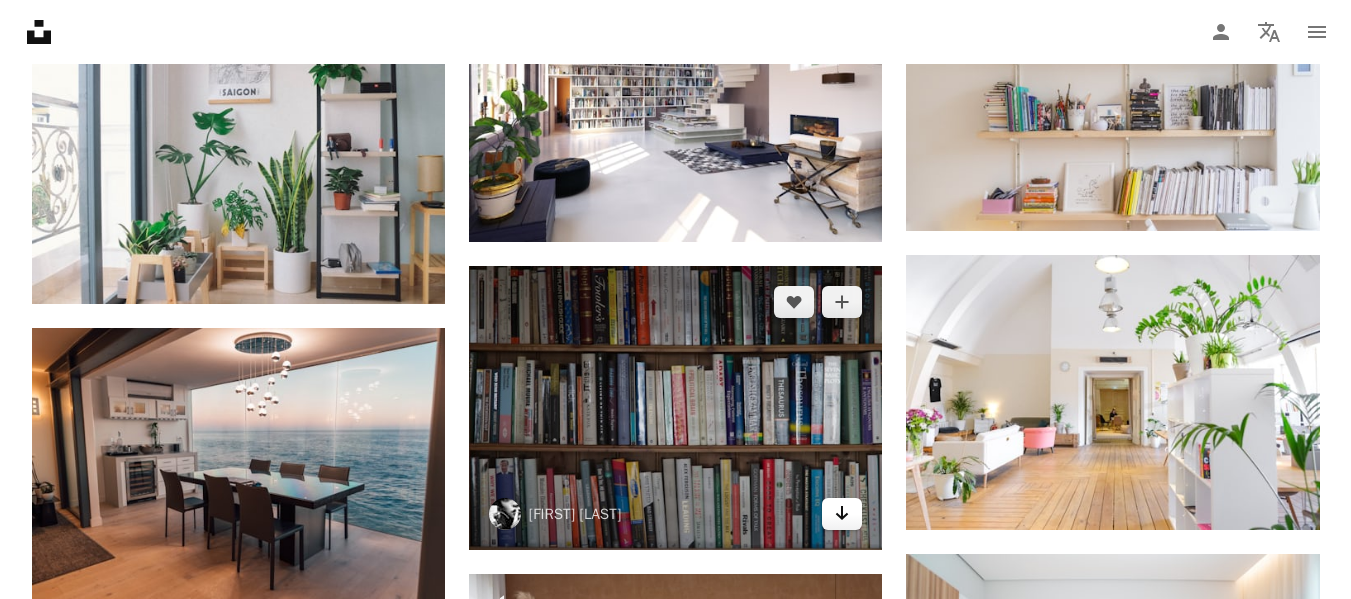 click on "Arrow pointing down" 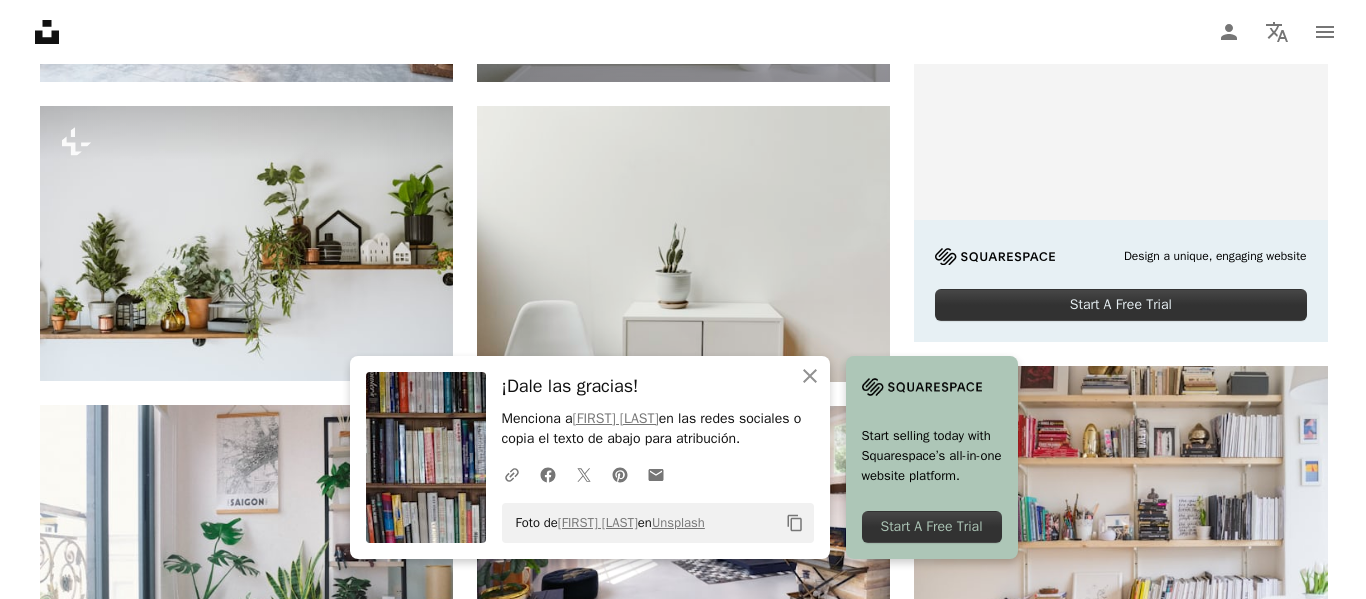 scroll, scrollTop: 755, scrollLeft: 0, axis: vertical 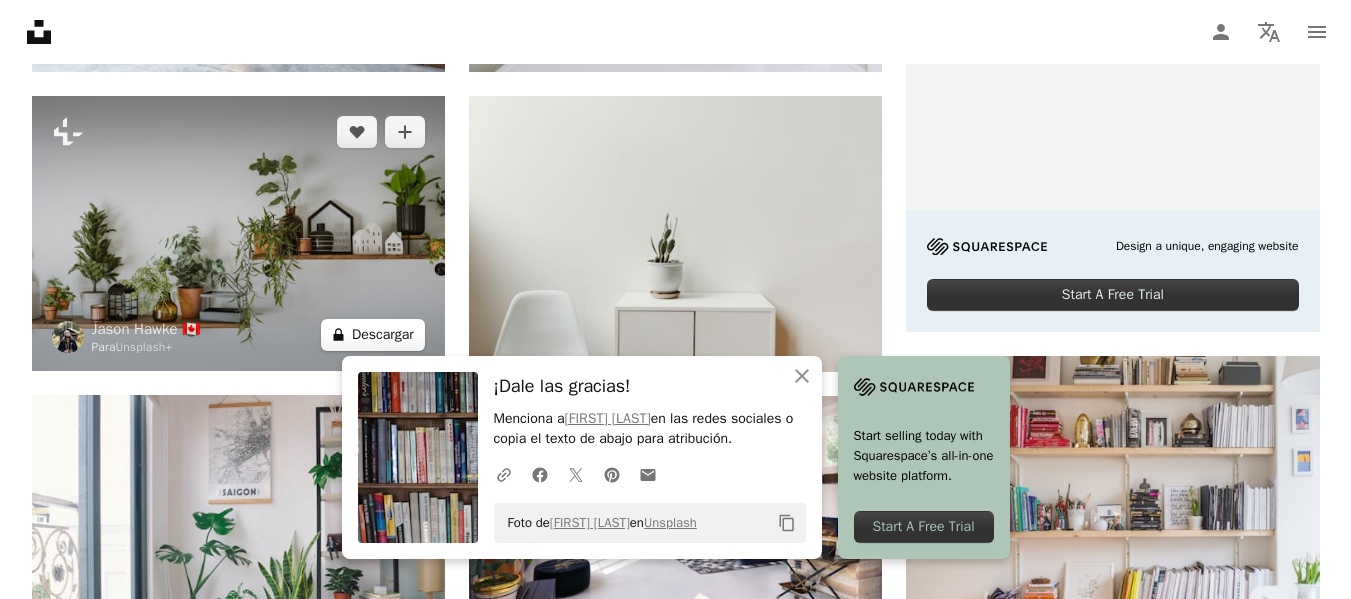 click on "A lock   Descargar" at bounding box center (373, 335) 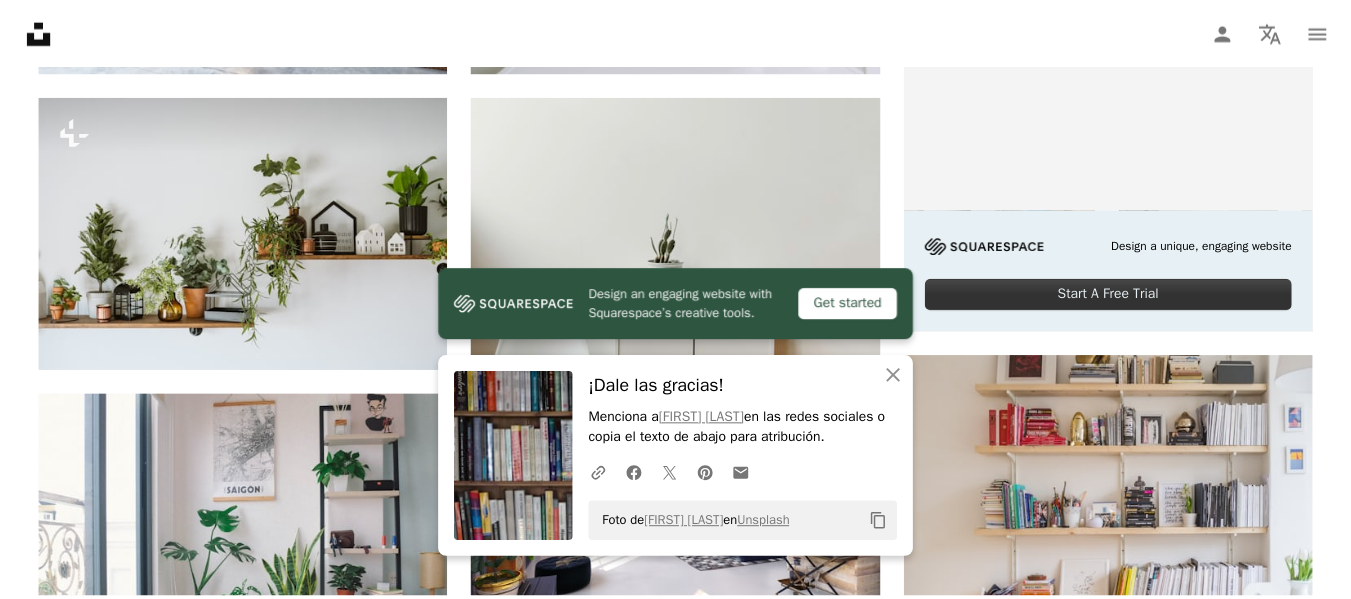 scroll, scrollTop: 43, scrollLeft: 0, axis: vertical 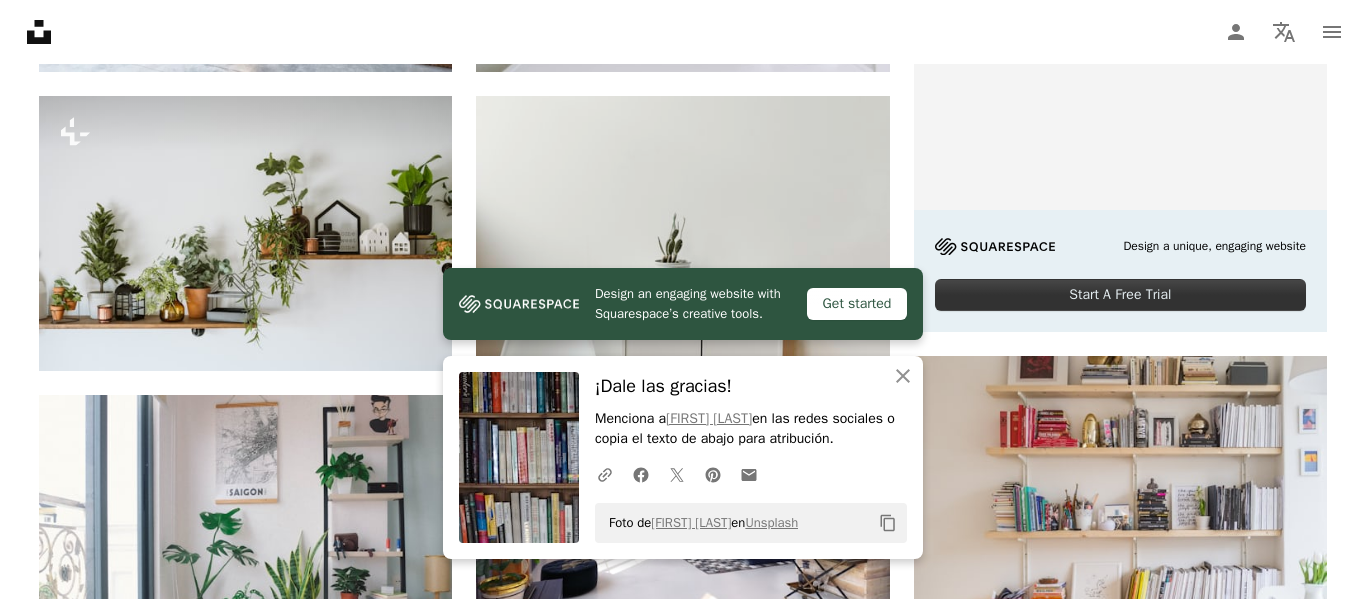 click on "An X shape" at bounding box center [20, 20] 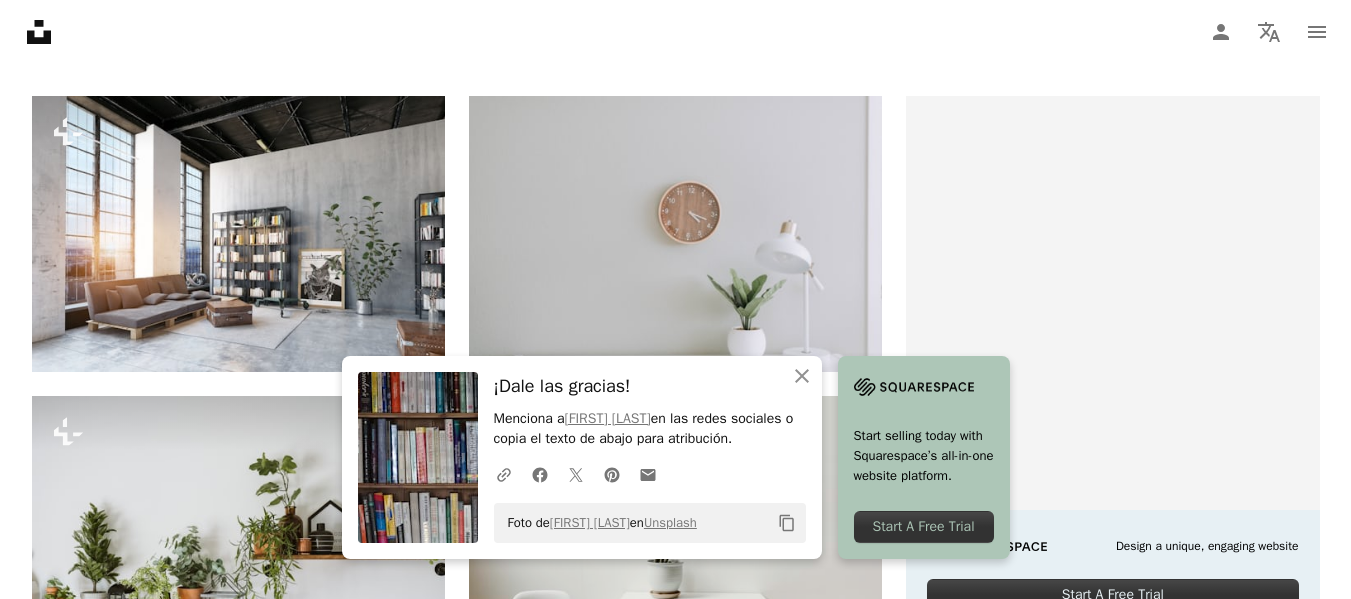 scroll, scrollTop: 355, scrollLeft: 0, axis: vertical 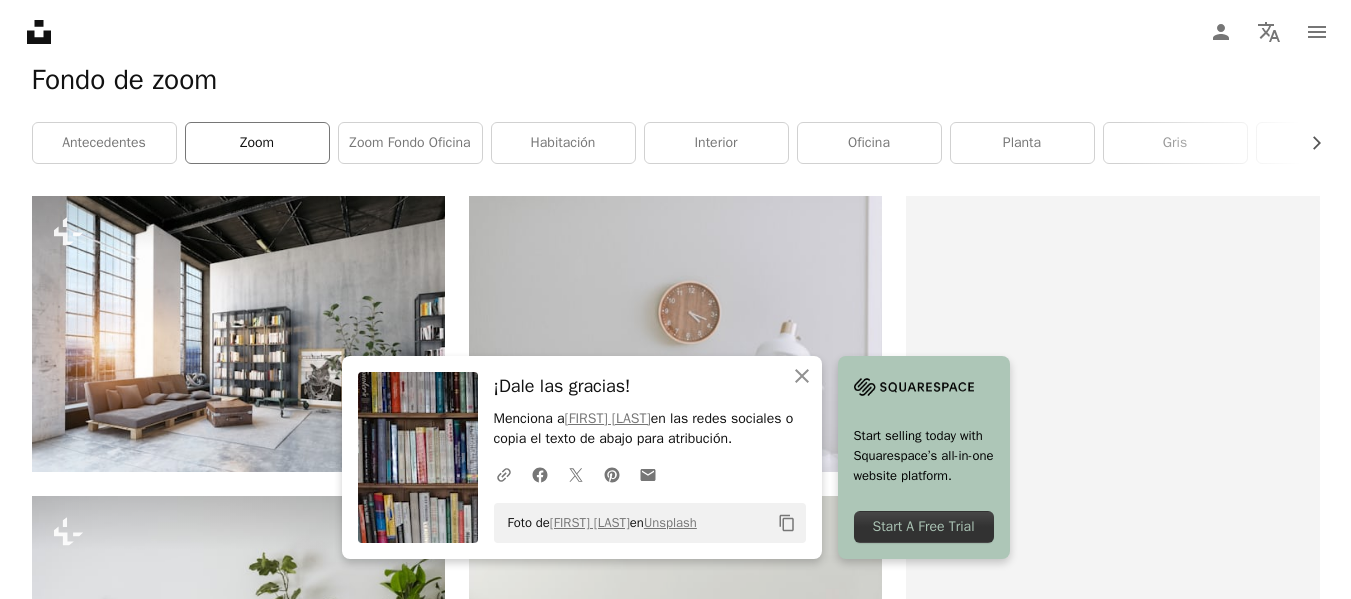 click on "zoom" at bounding box center (257, 143) 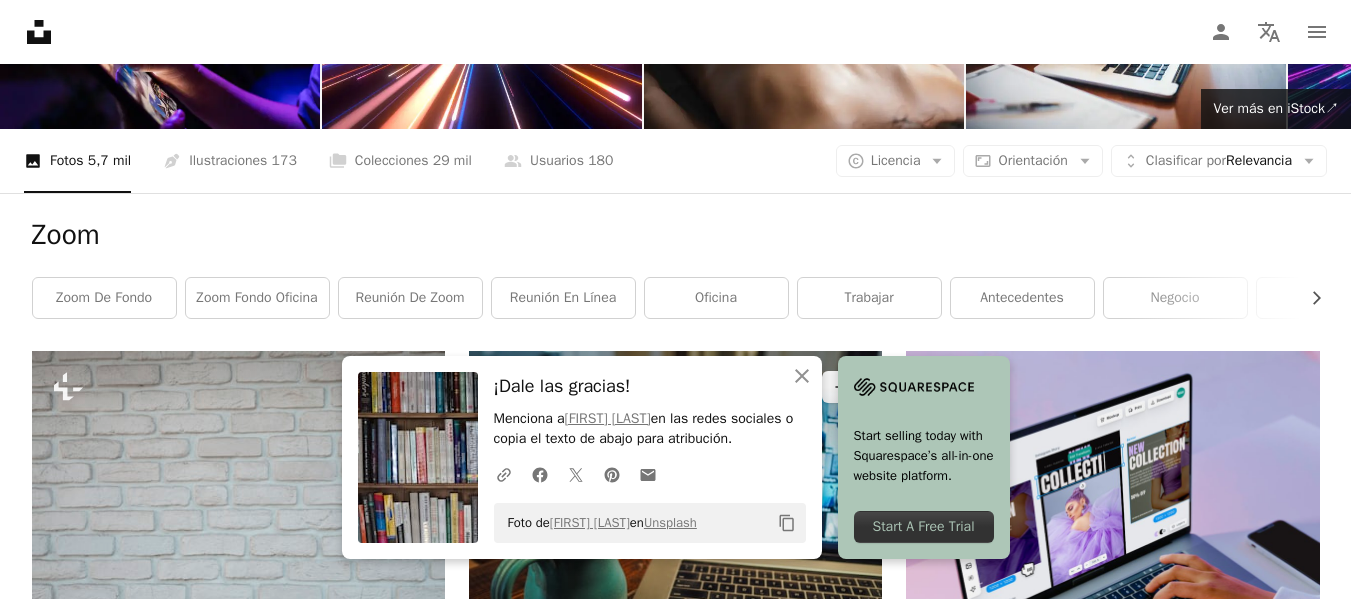 scroll, scrollTop: 300, scrollLeft: 0, axis: vertical 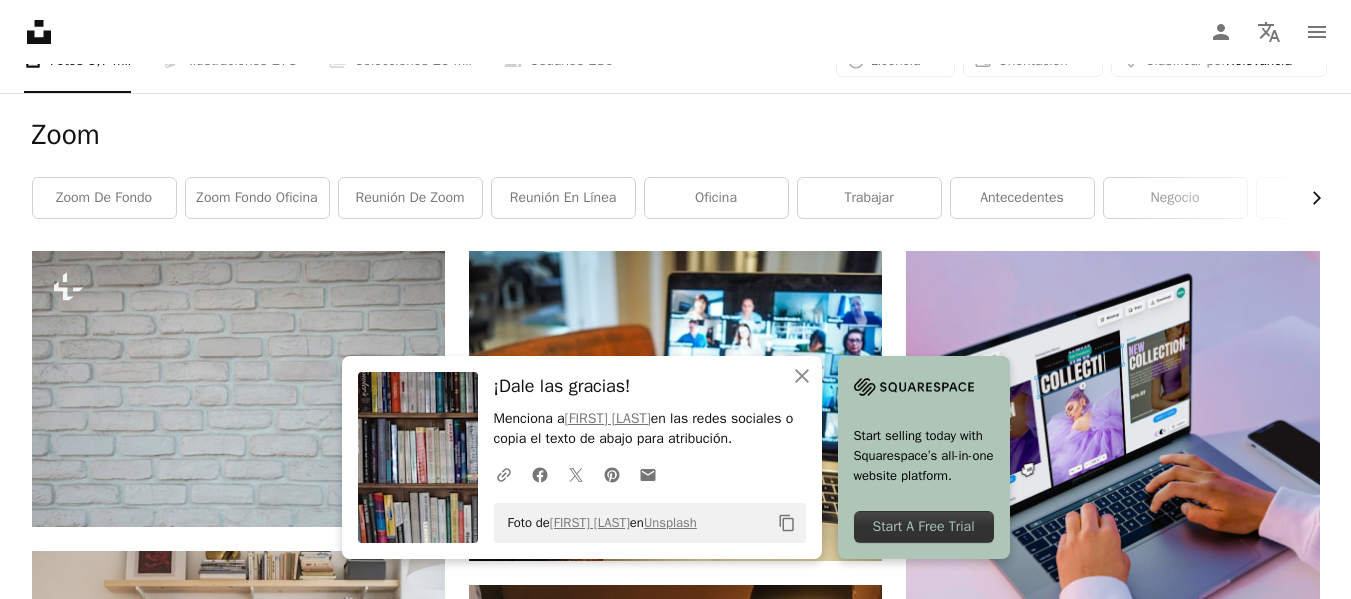 click 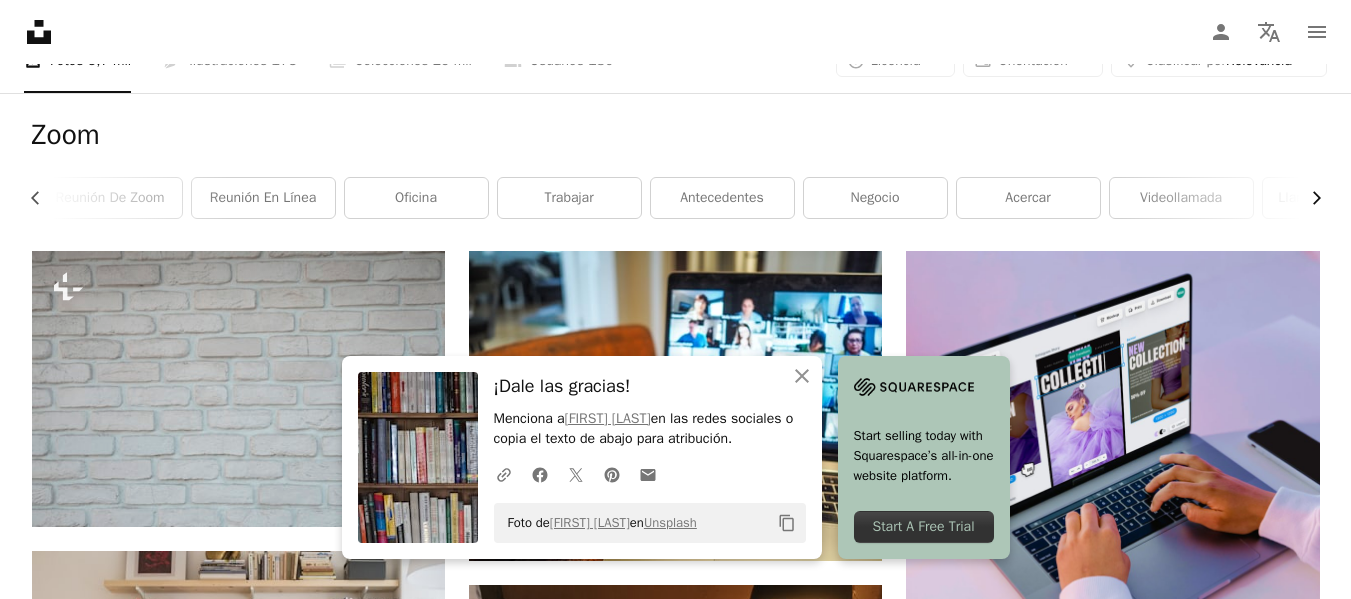 click 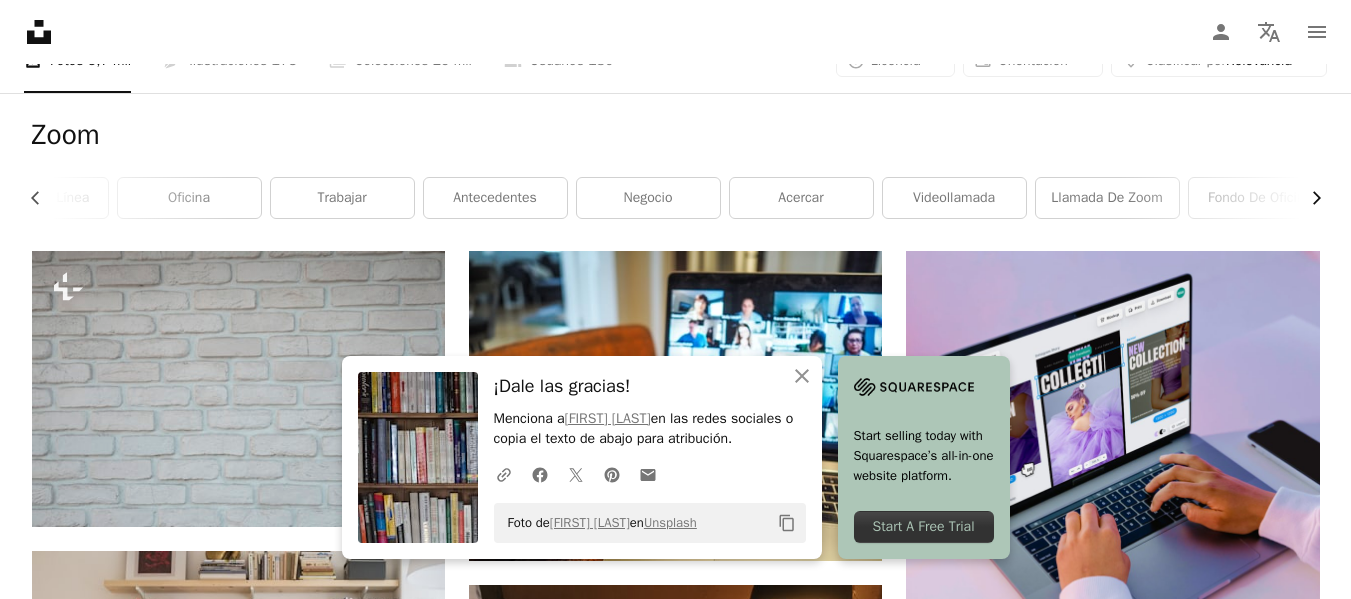 scroll, scrollTop: 0, scrollLeft: 540, axis: horizontal 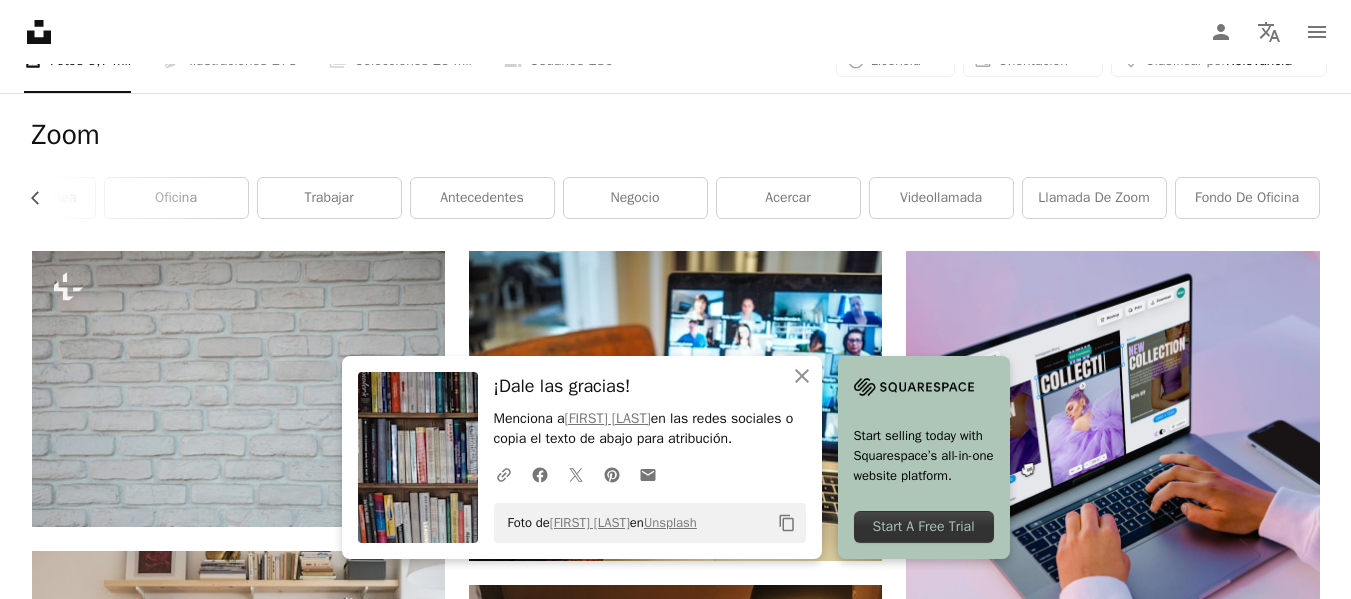 click on "fondo de oficina" at bounding box center [1247, 198] 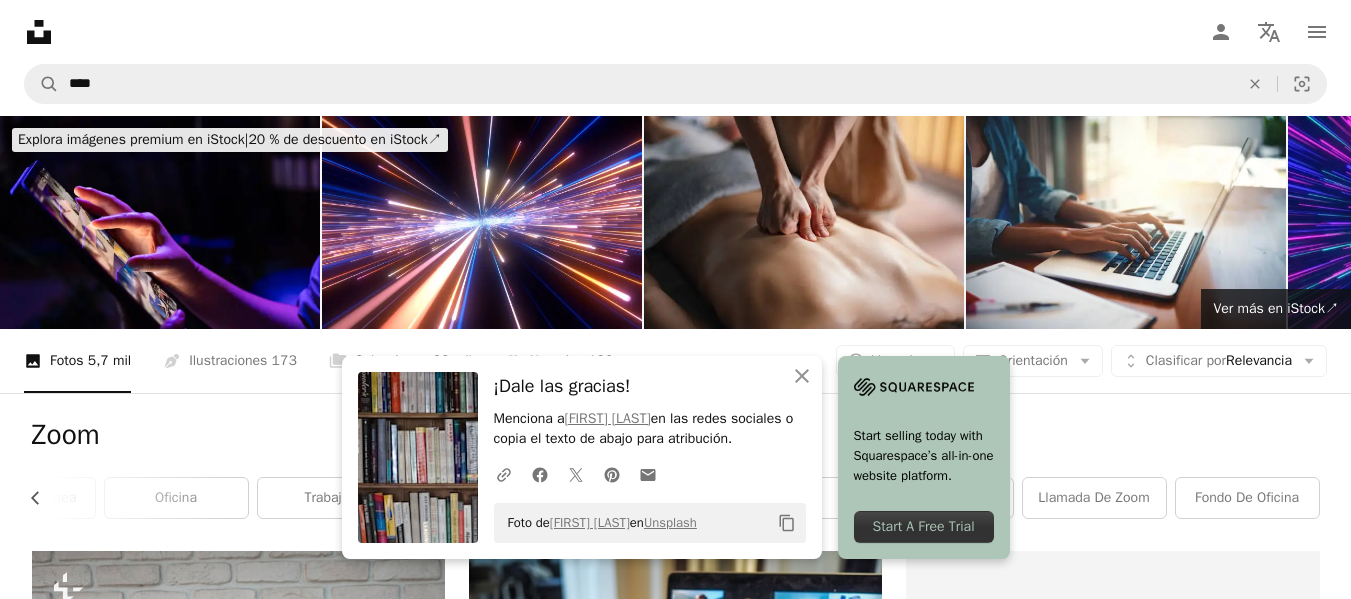 scroll, scrollTop: 300, scrollLeft: 0, axis: vertical 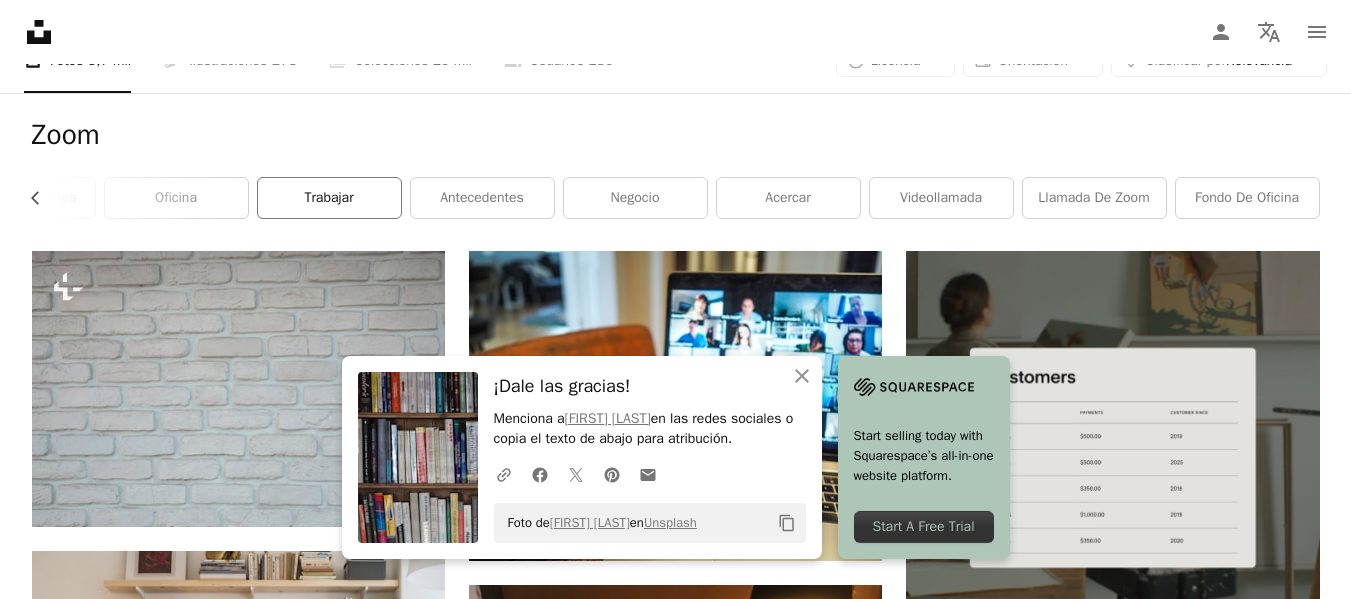click on "trabajar" at bounding box center (329, 198) 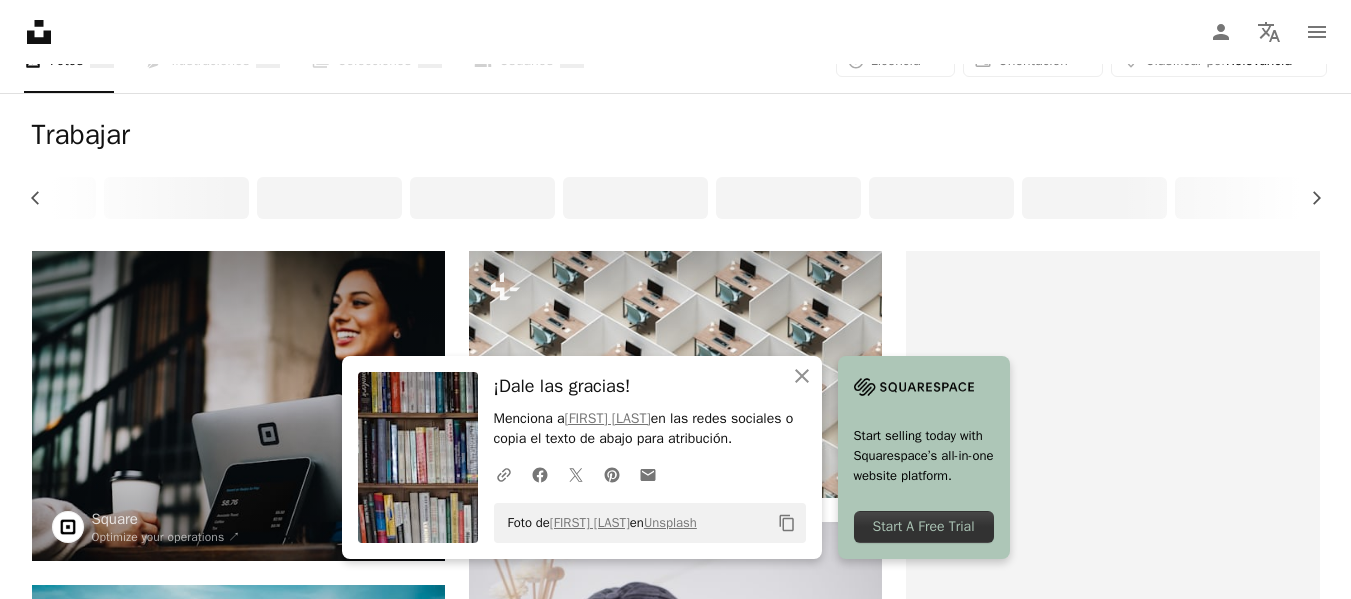 scroll, scrollTop: 0, scrollLeft: 0, axis: both 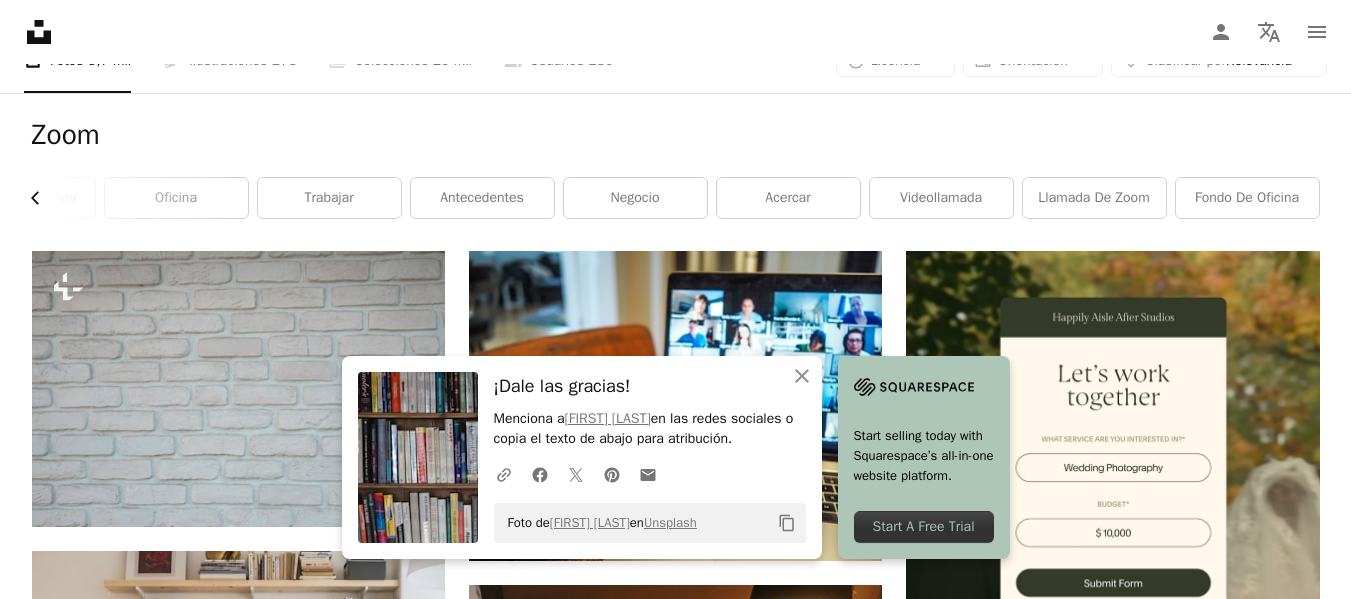 click on "Chevron left" 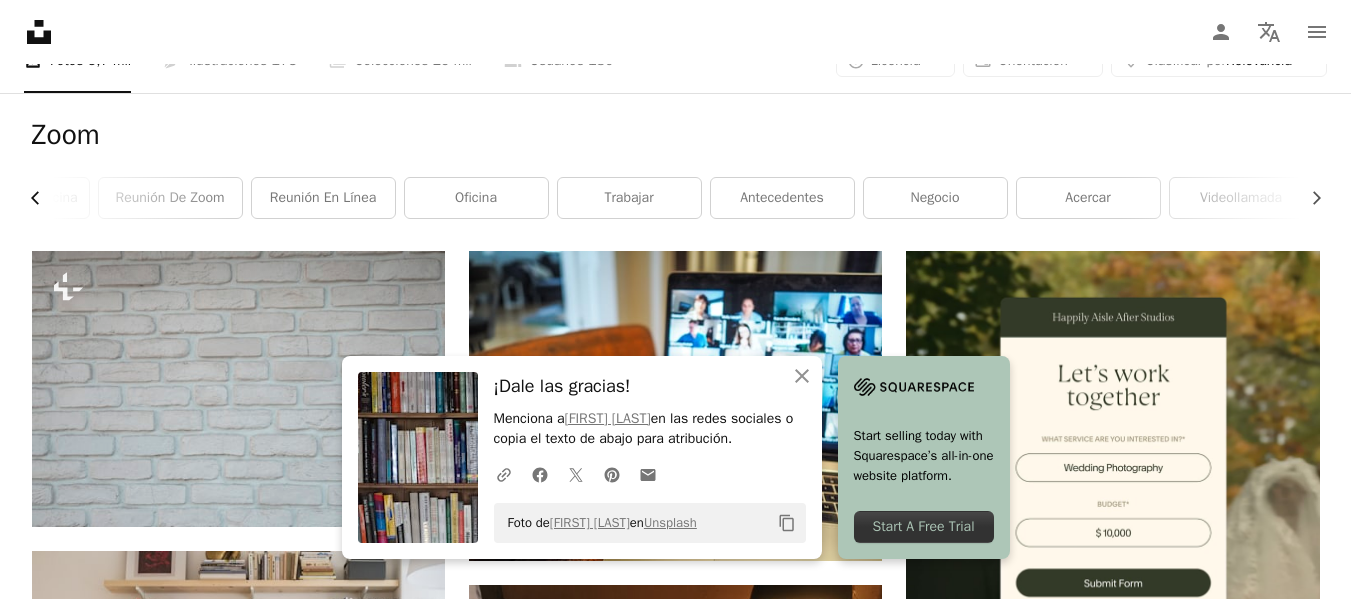 click on "Chevron left" 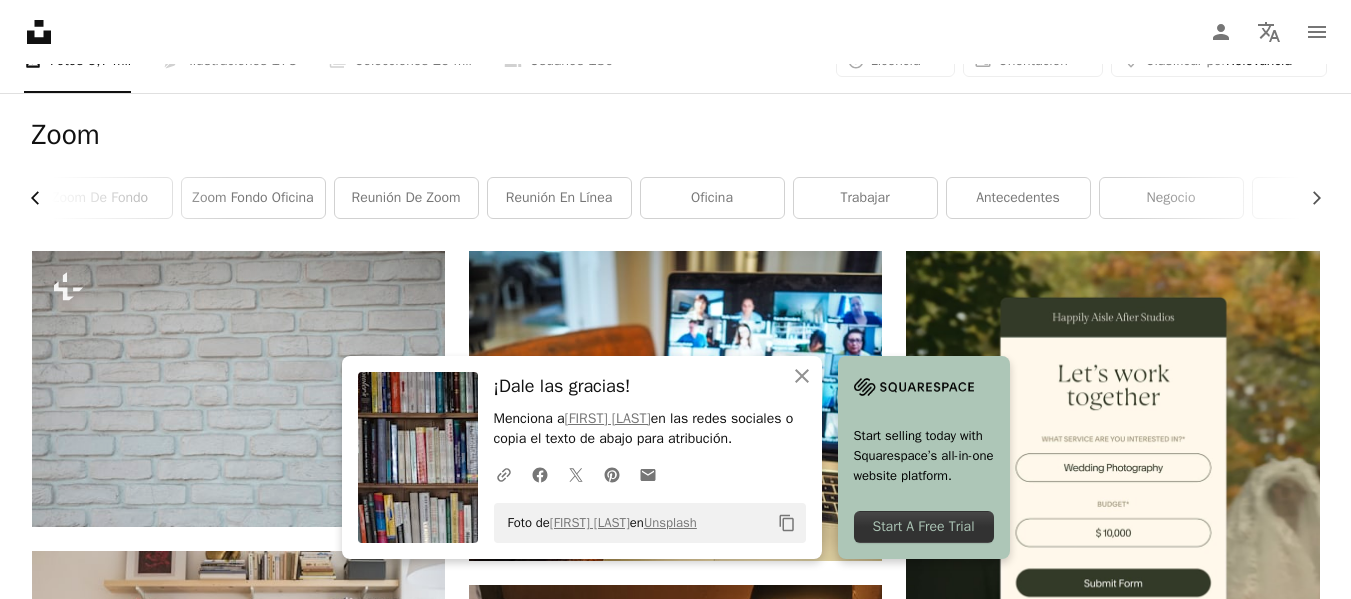 scroll, scrollTop: 0, scrollLeft: 0, axis: both 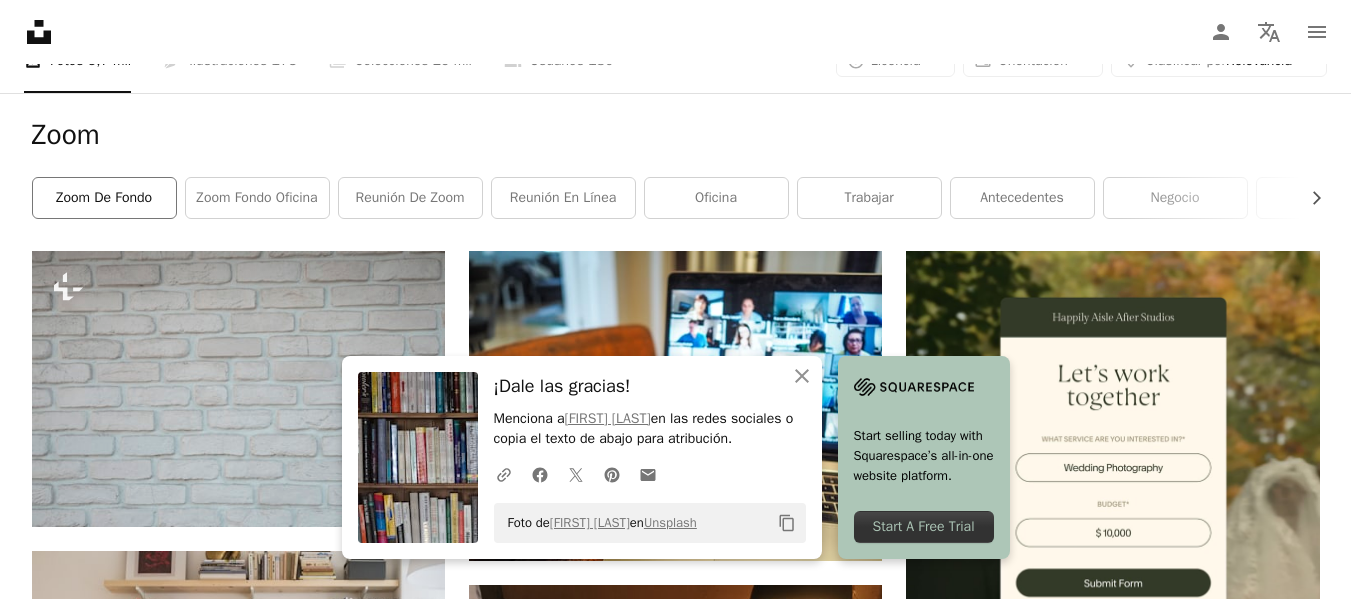 click on "zoom de fondo" at bounding box center [104, 198] 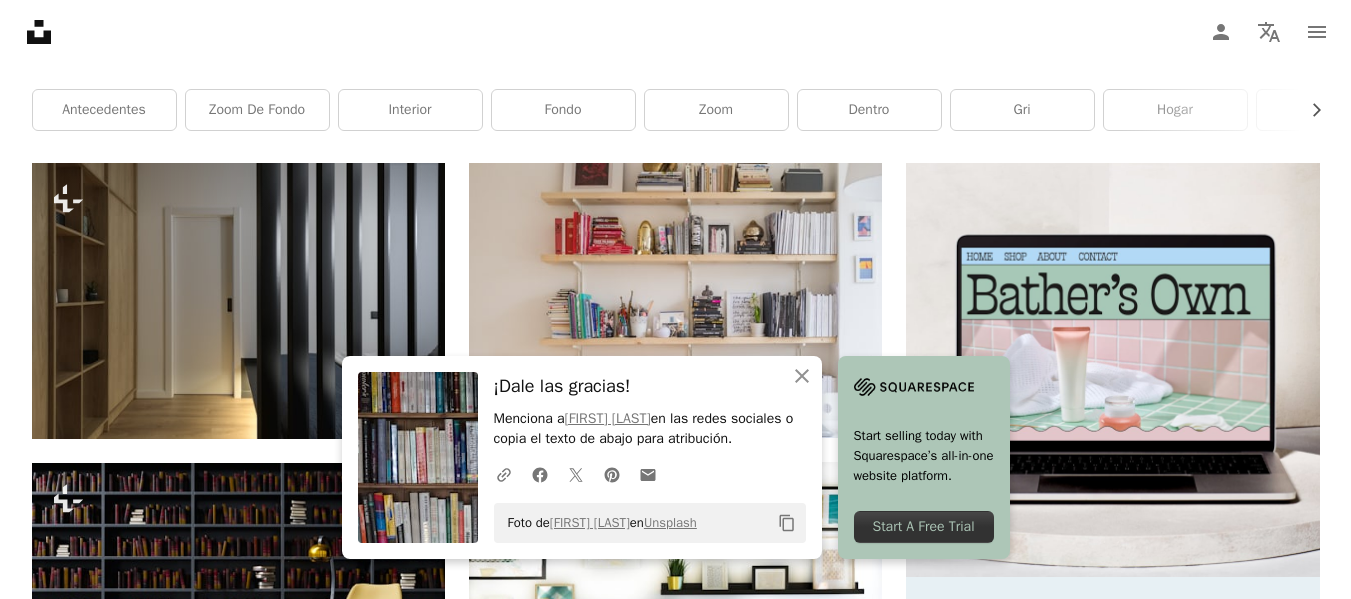 scroll, scrollTop: 300, scrollLeft: 0, axis: vertical 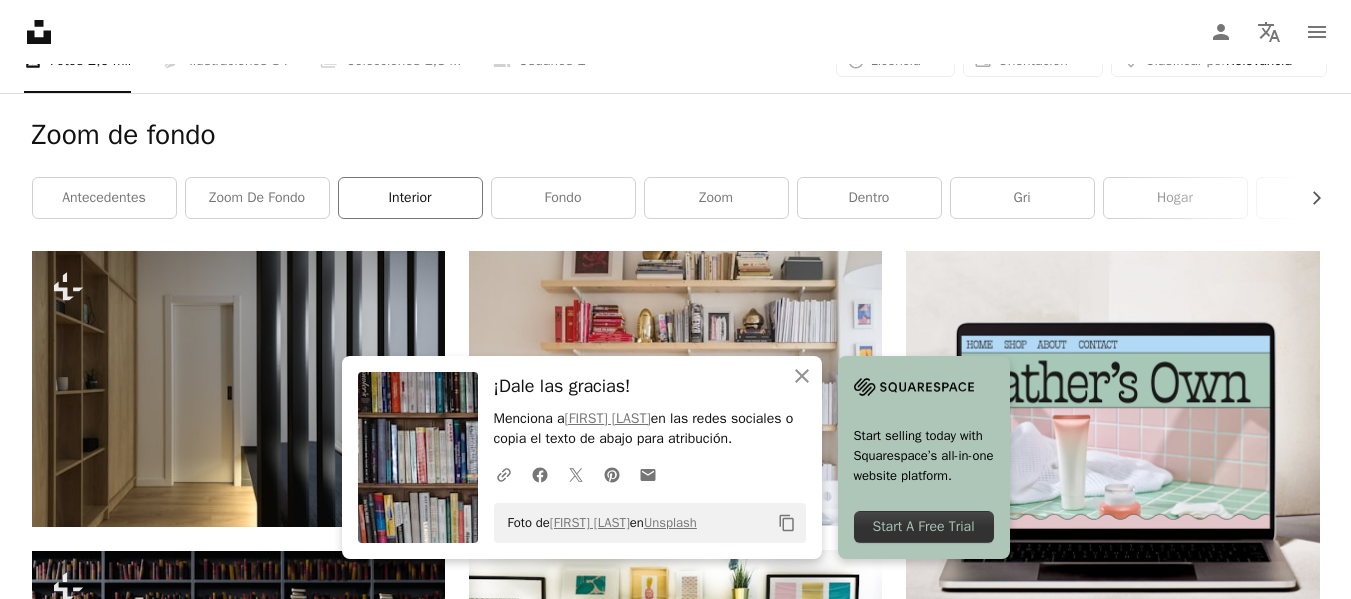 click on "interior" at bounding box center [410, 198] 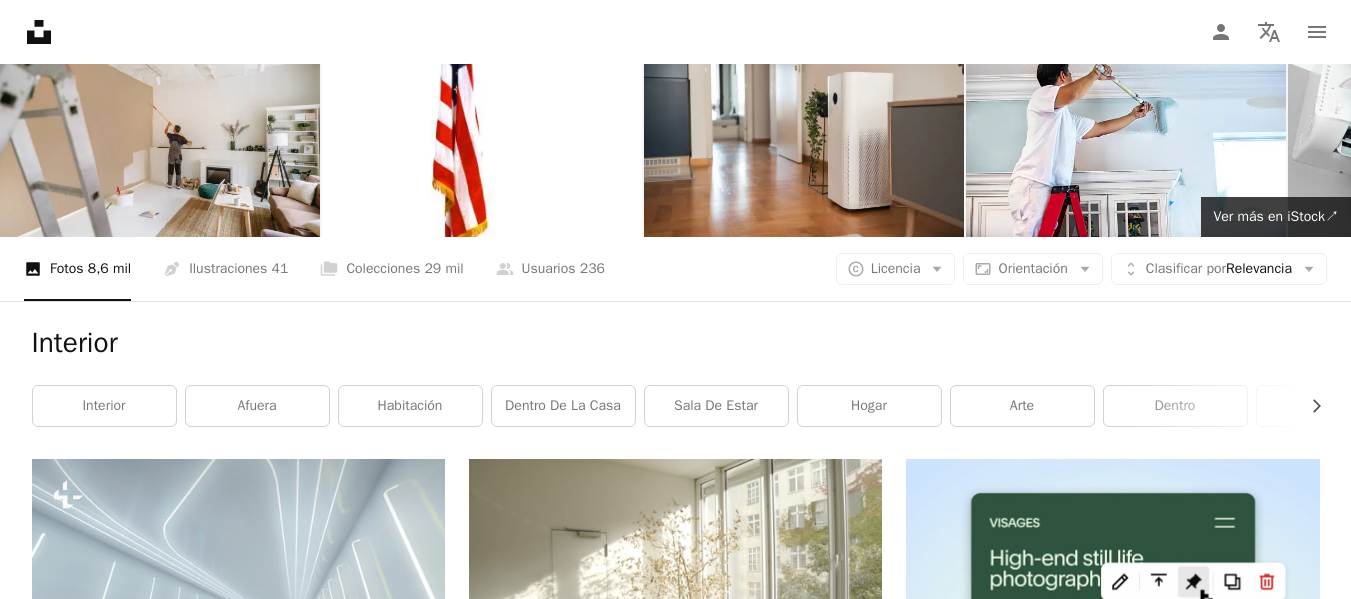 scroll, scrollTop: 0, scrollLeft: 0, axis: both 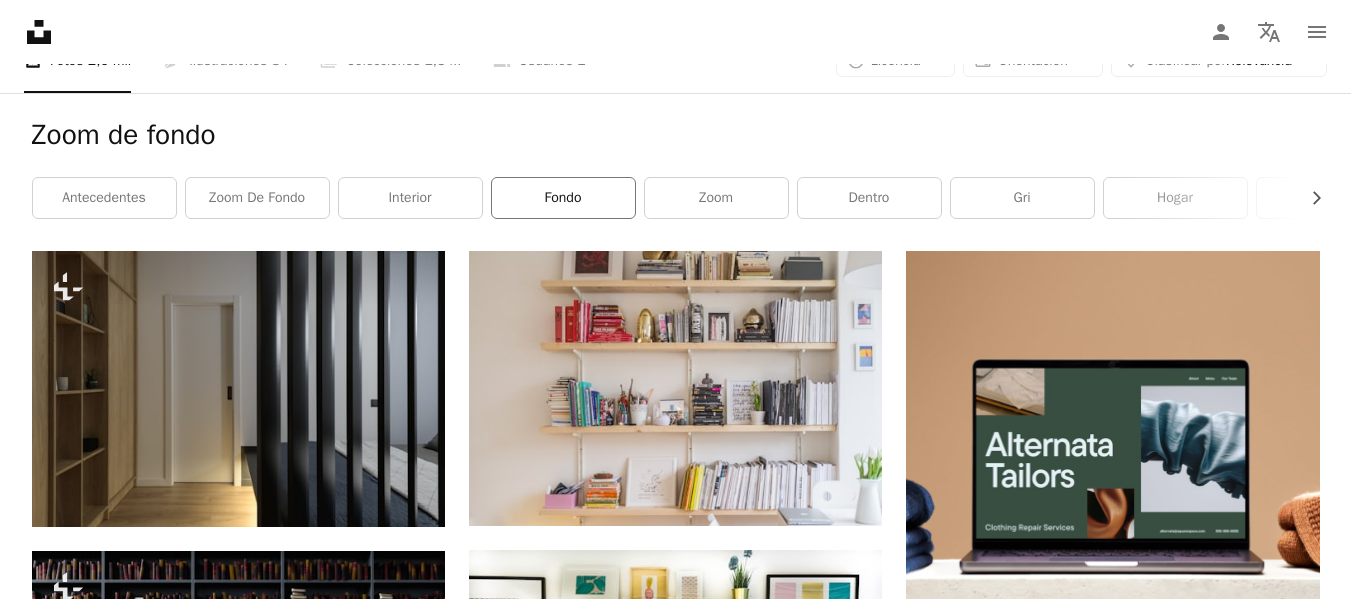 click on "fondo" at bounding box center (563, 198) 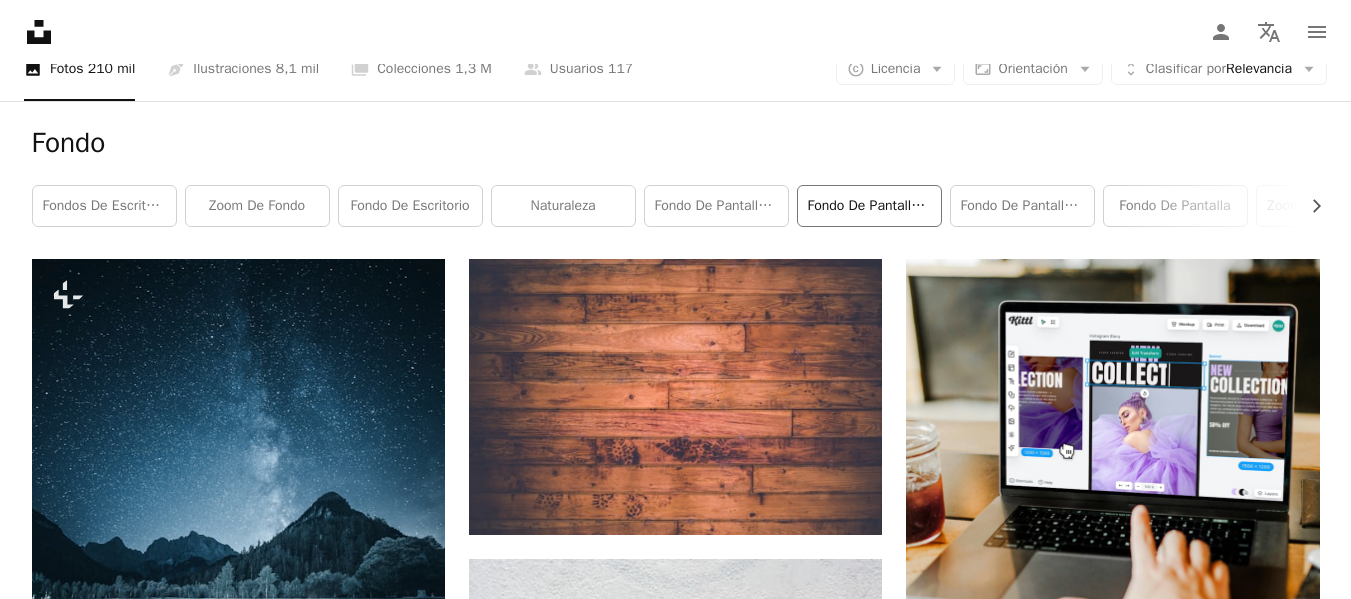 scroll, scrollTop: 300, scrollLeft: 0, axis: vertical 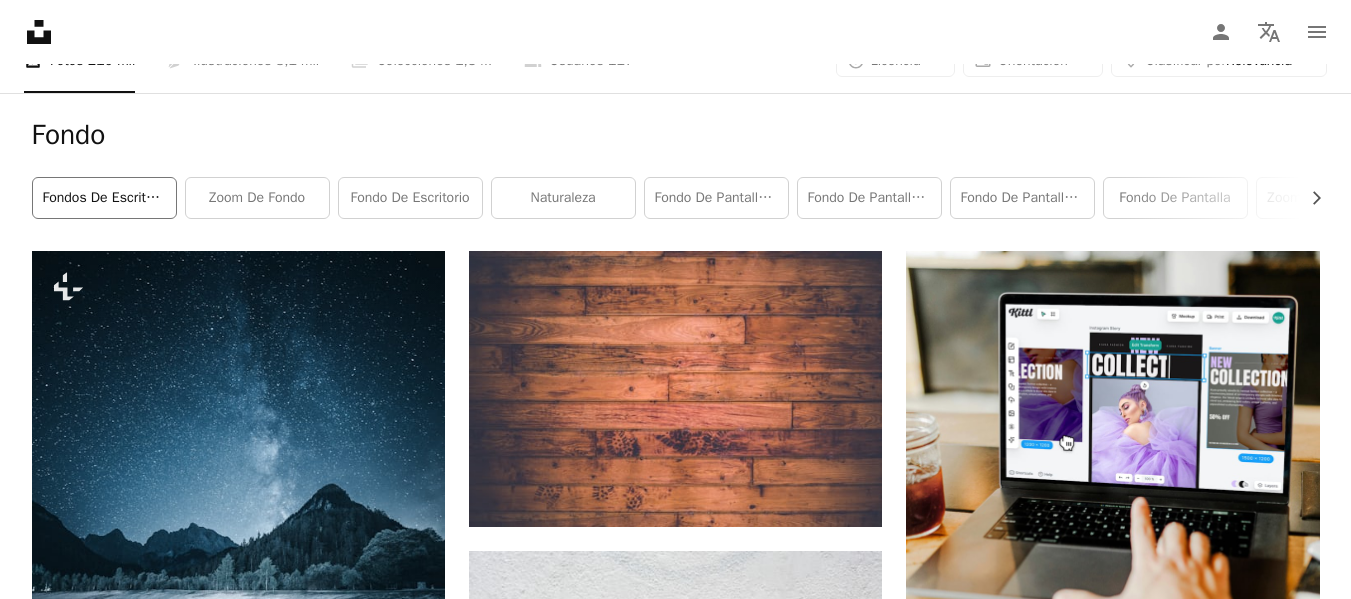 click on "Fondos de escritorio" at bounding box center [104, 198] 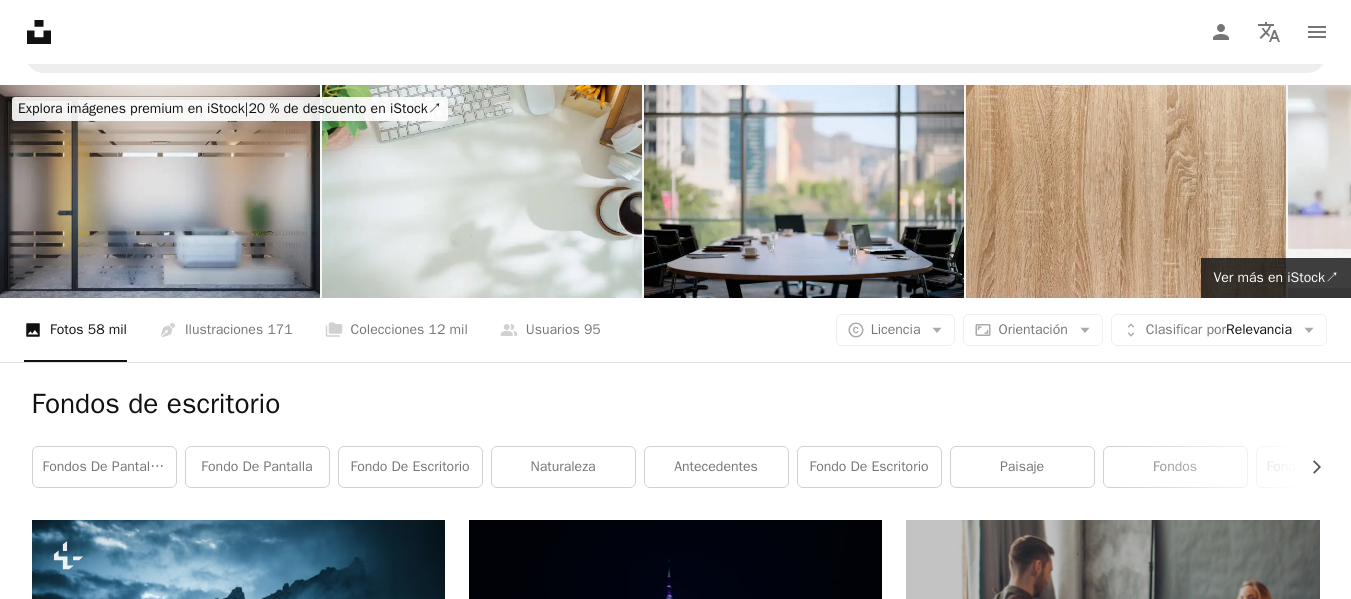 scroll, scrollTop: 0, scrollLeft: 0, axis: both 